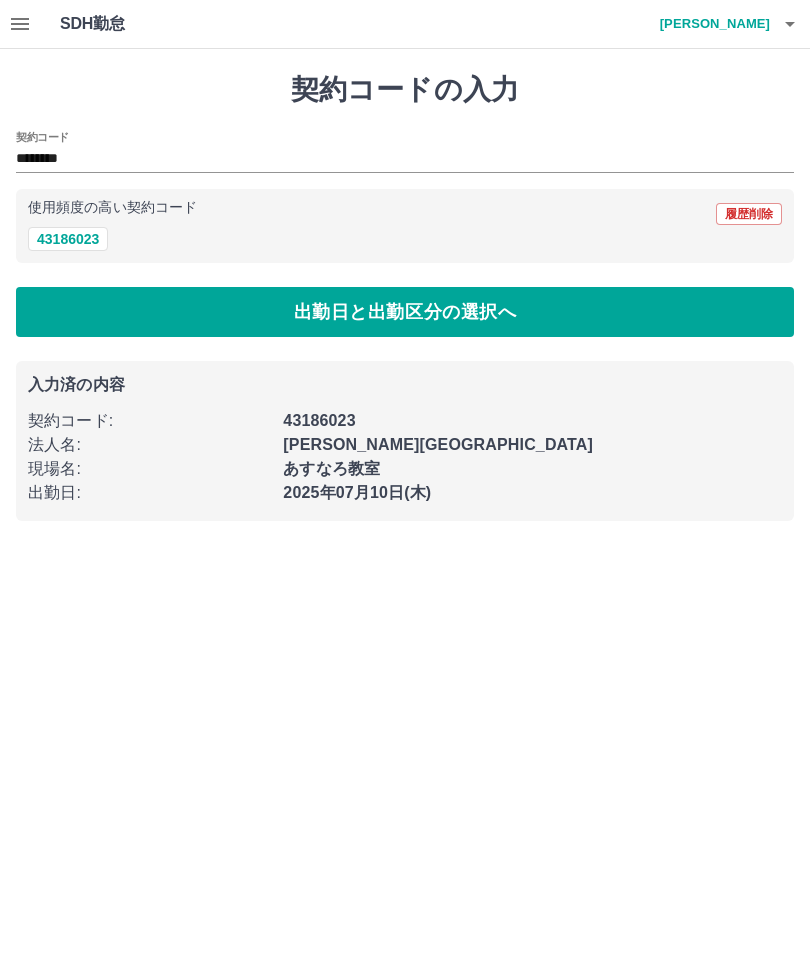 scroll, scrollTop: 0, scrollLeft: 0, axis: both 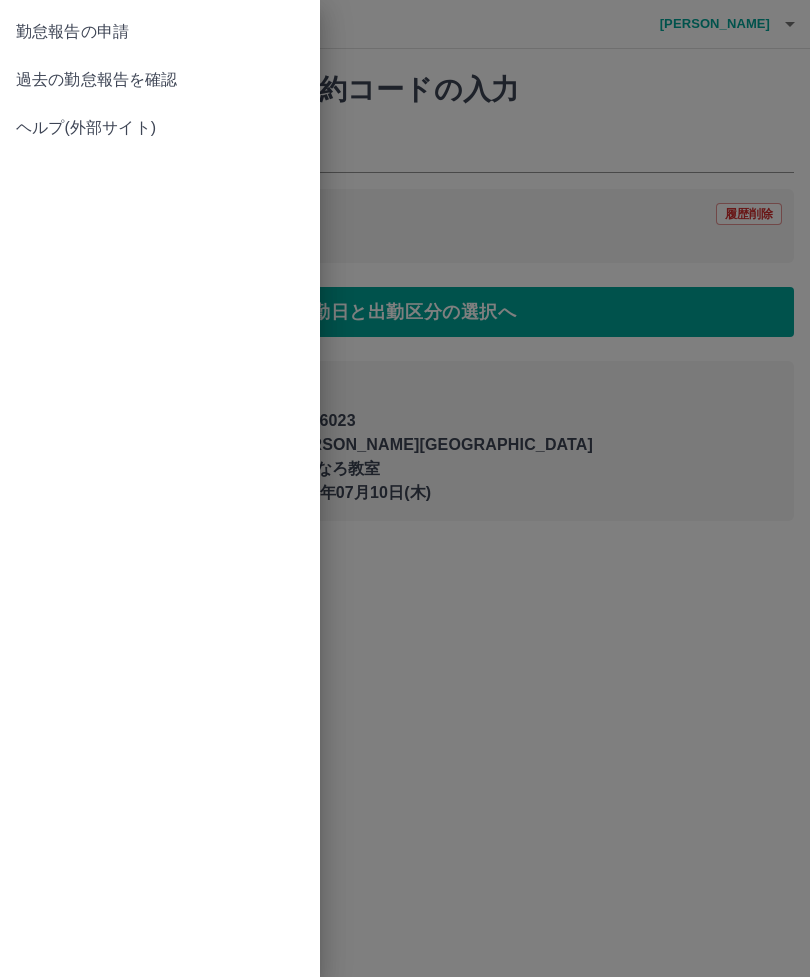 click on "過去の勤怠報告を確認" at bounding box center [160, 80] 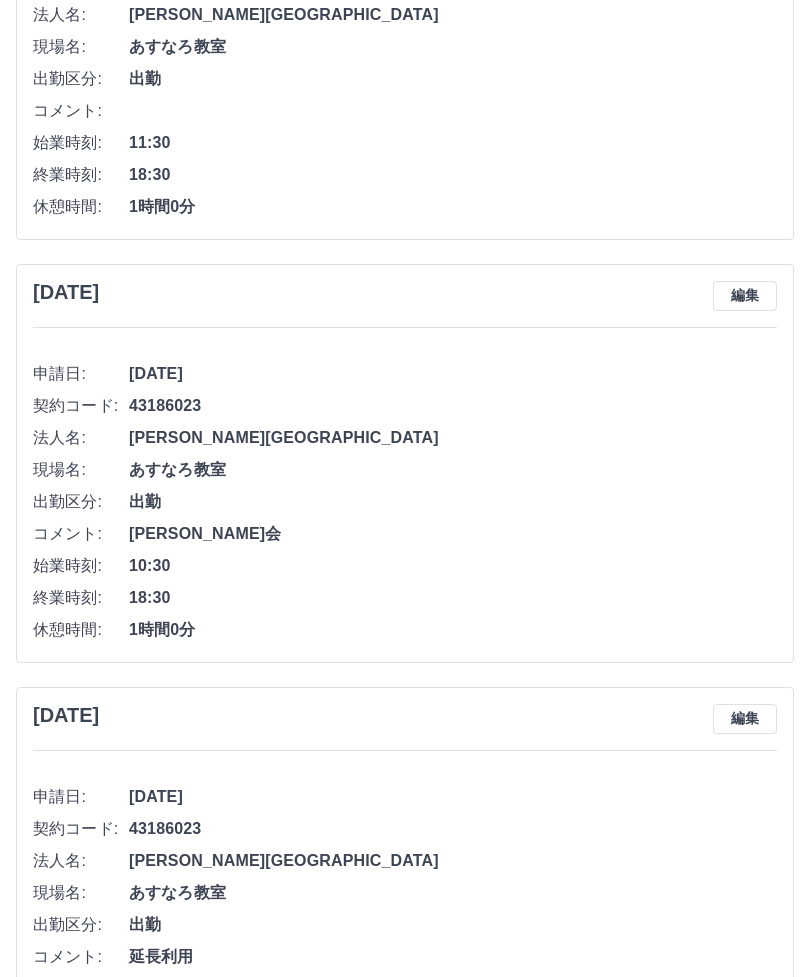 scroll, scrollTop: 307, scrollLeft: 0, axis: vertical 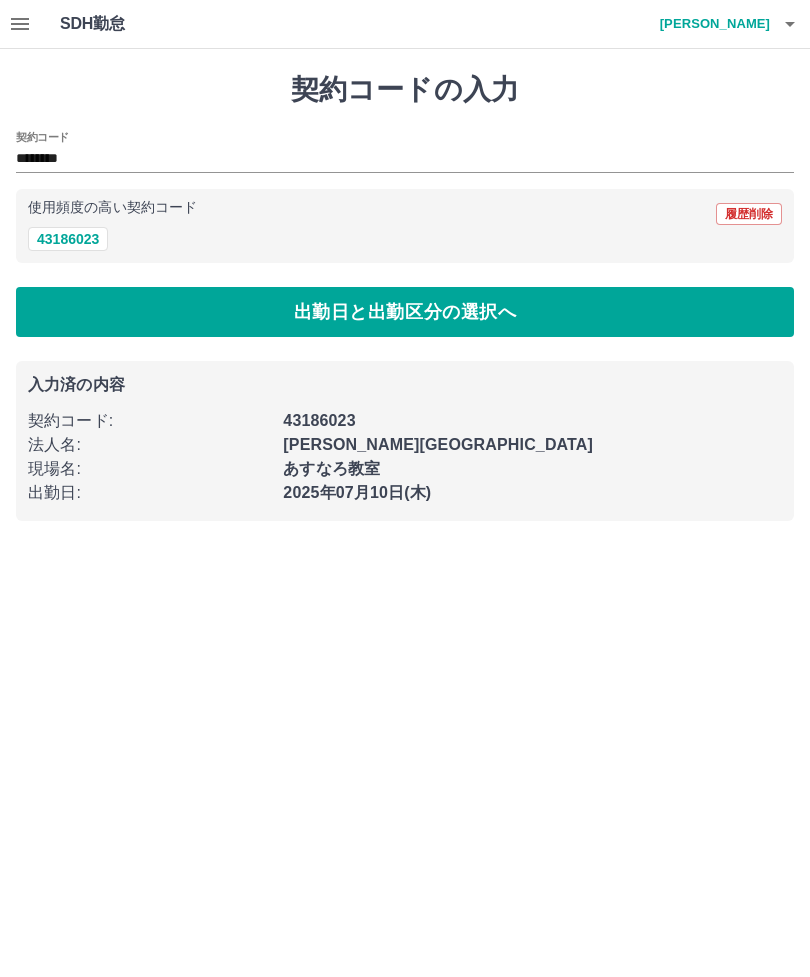 click on "出勤日と出勤区分の選択へ" at bounding box center [405, 312] 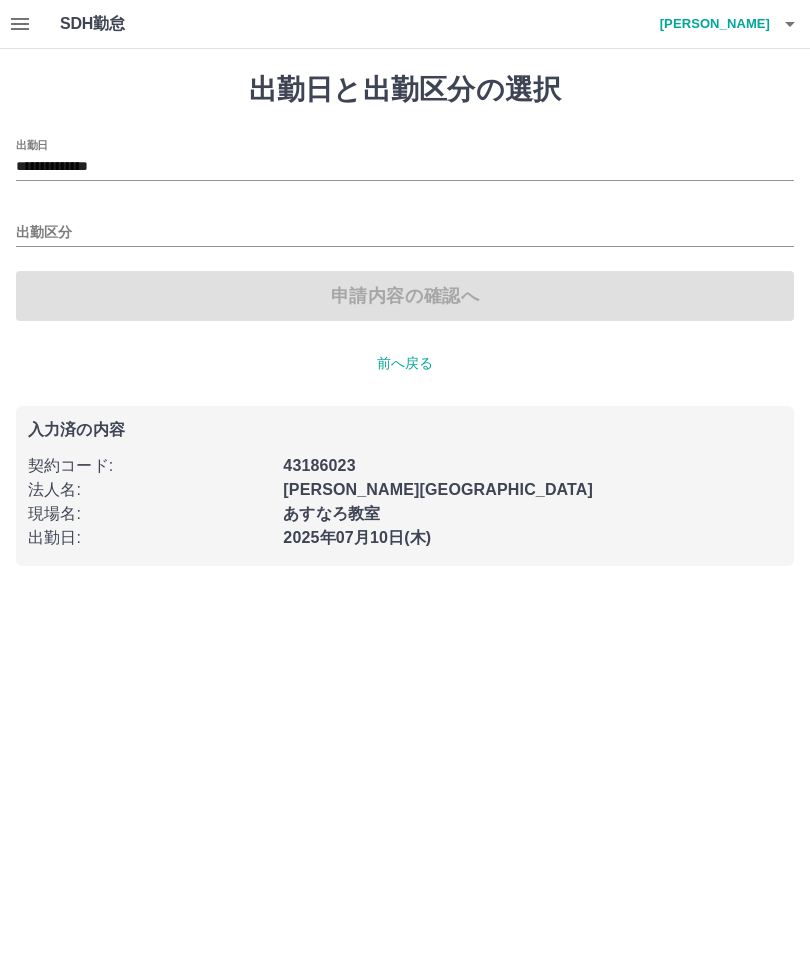 click on "**********" at bounding box center [405, 167] 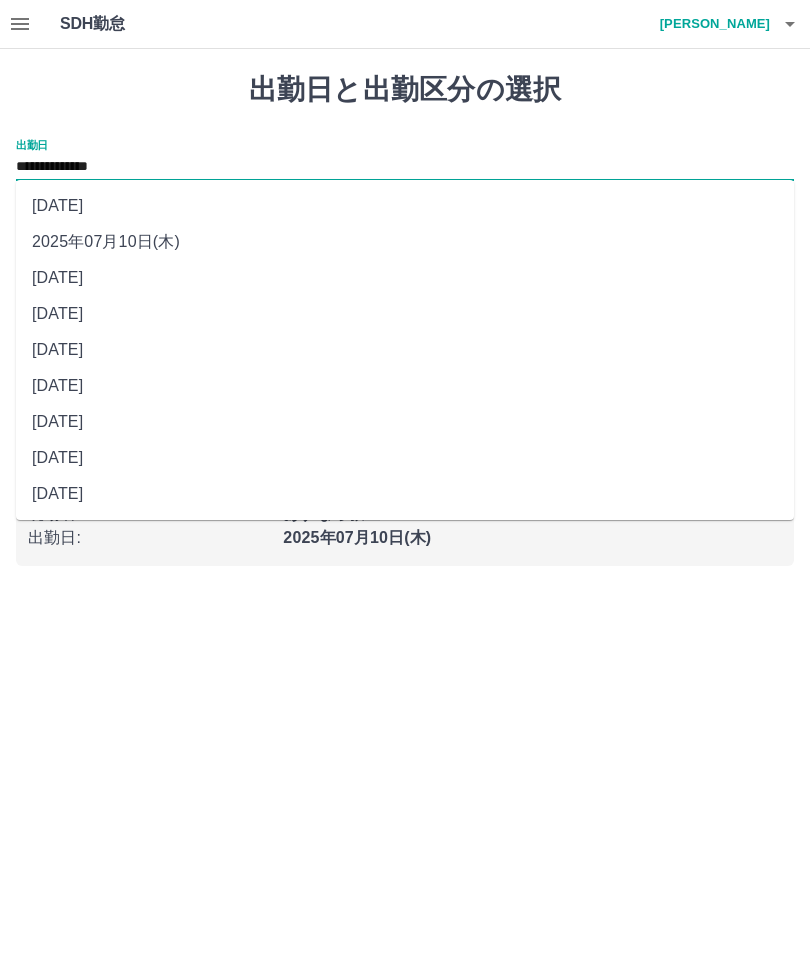 click on "**********" at bounding box center [405, 295] 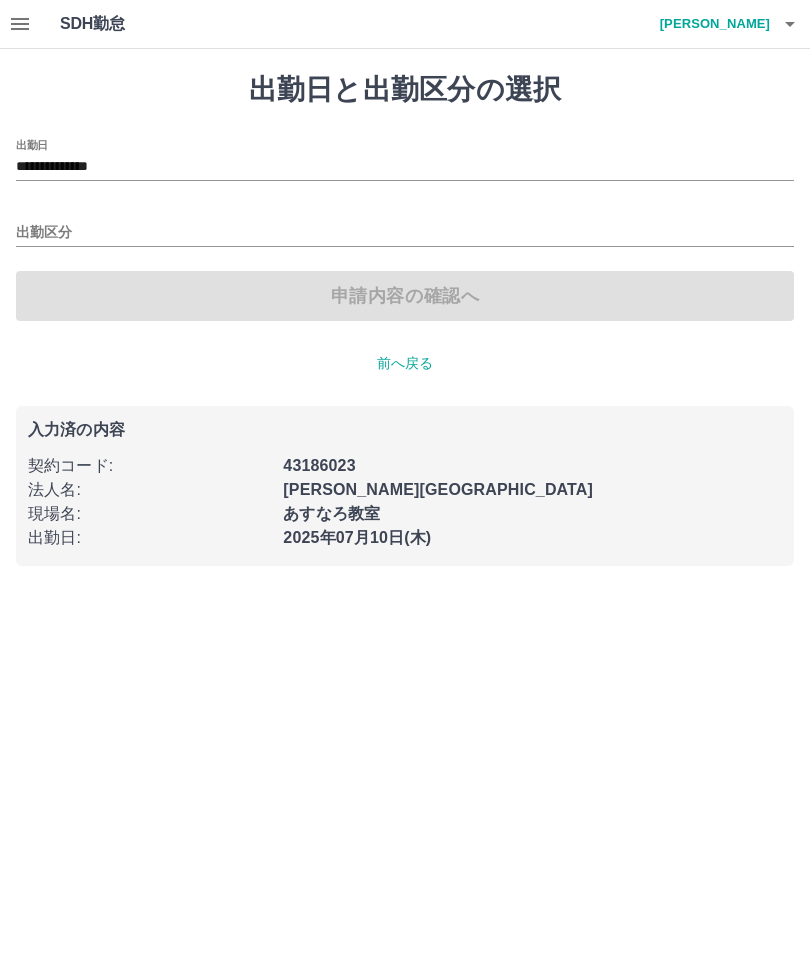 click on "前へ戻る" at bounding box center [405, 363] 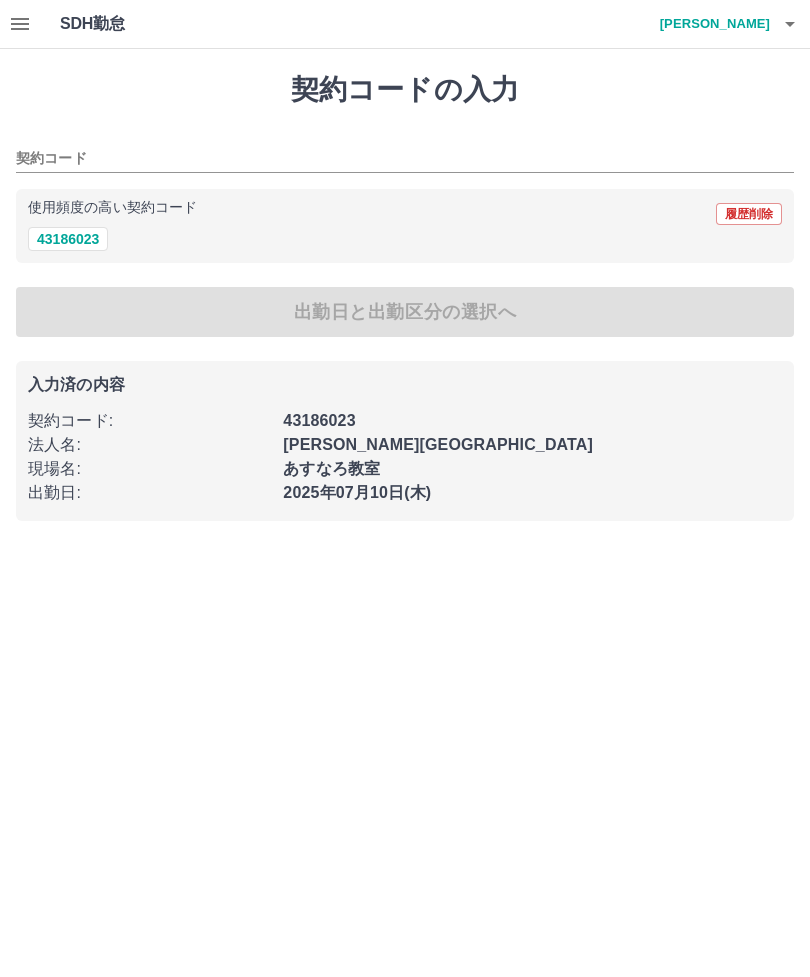type on "********" 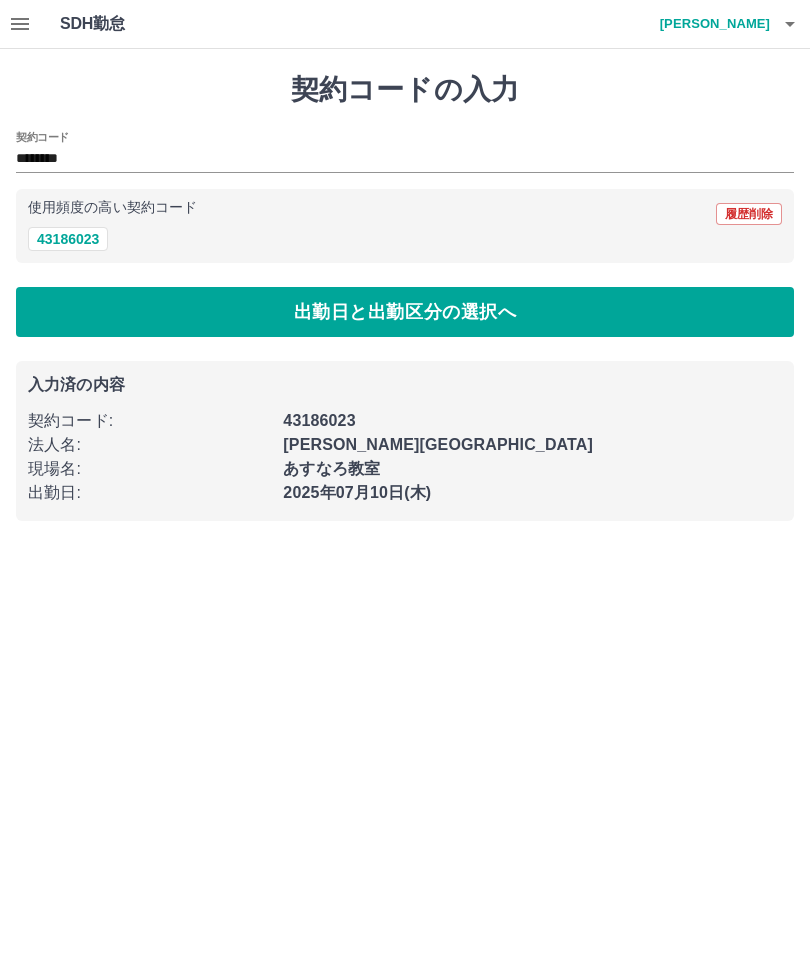 click on "出勤日と出勤区分の選択へ" at bounding box center [405, 312] 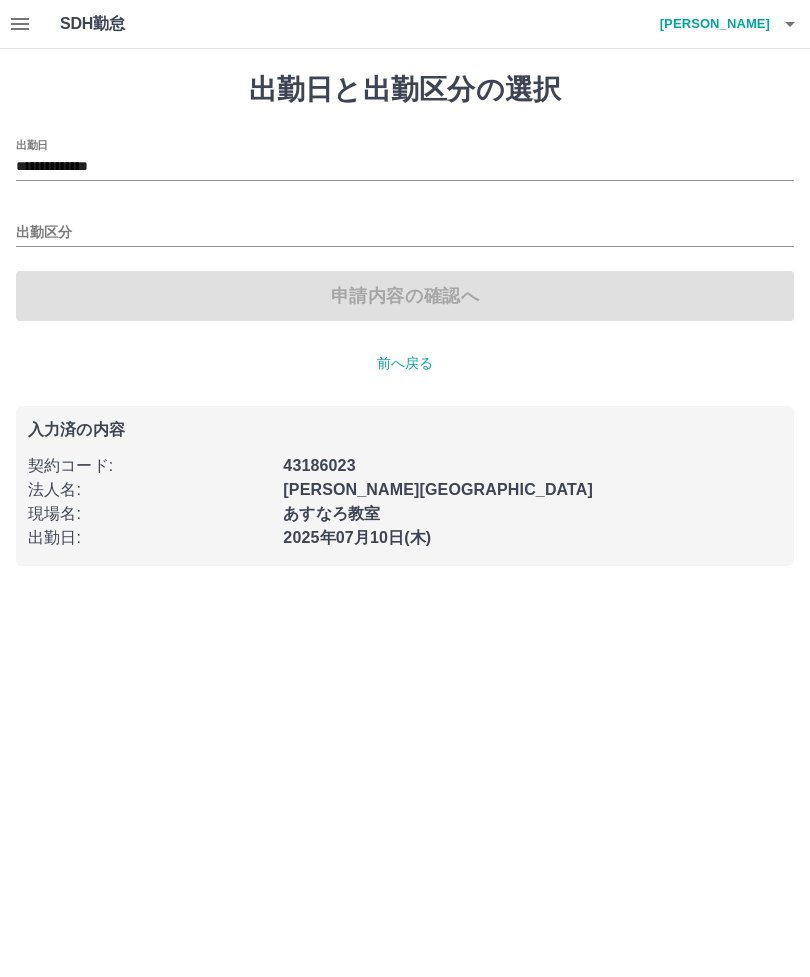 click on "**********" at bounding box center [405, 167] 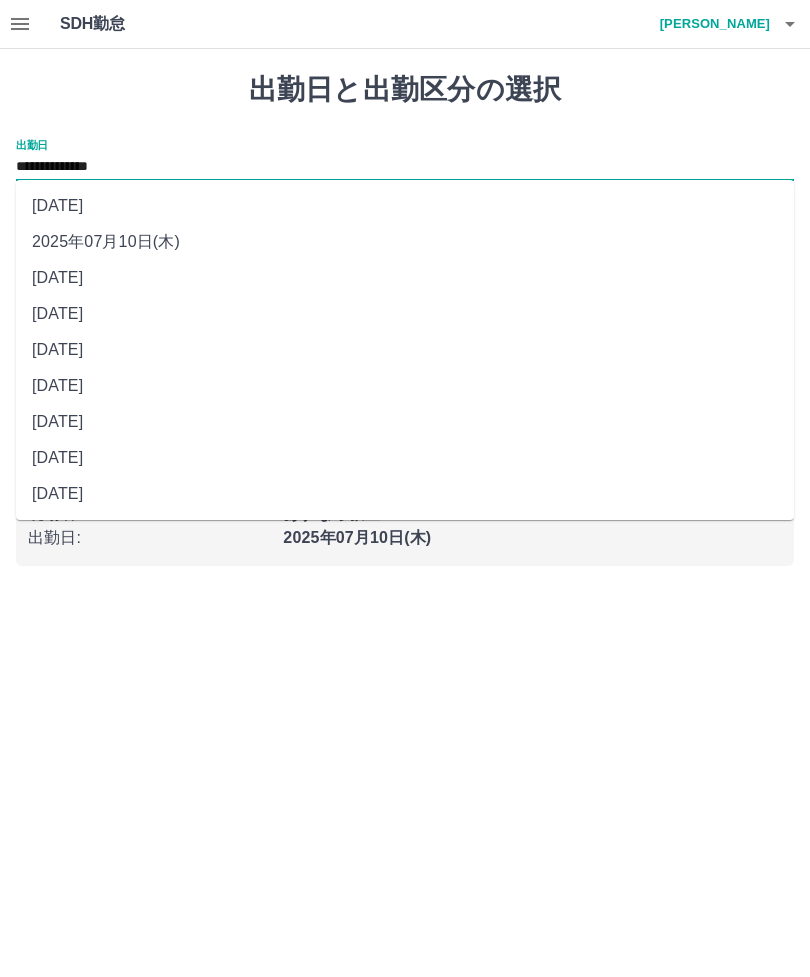 click on "[DATE]" at bounding box center (405, 458) 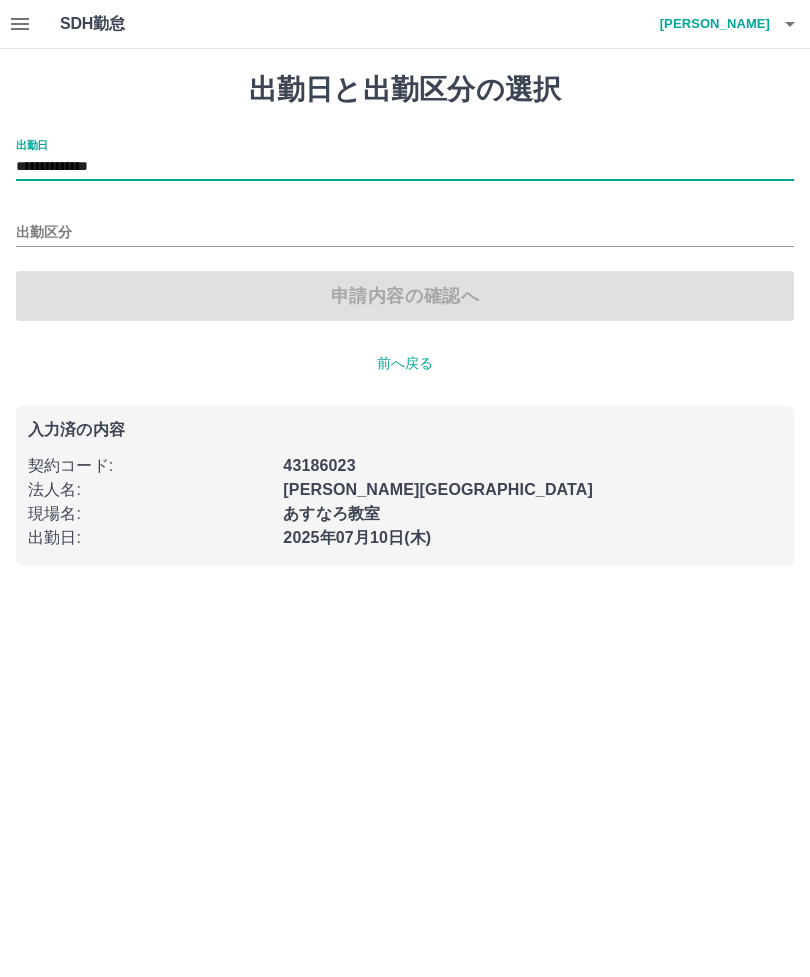 click on "**********" at bounding box center [405, 167] 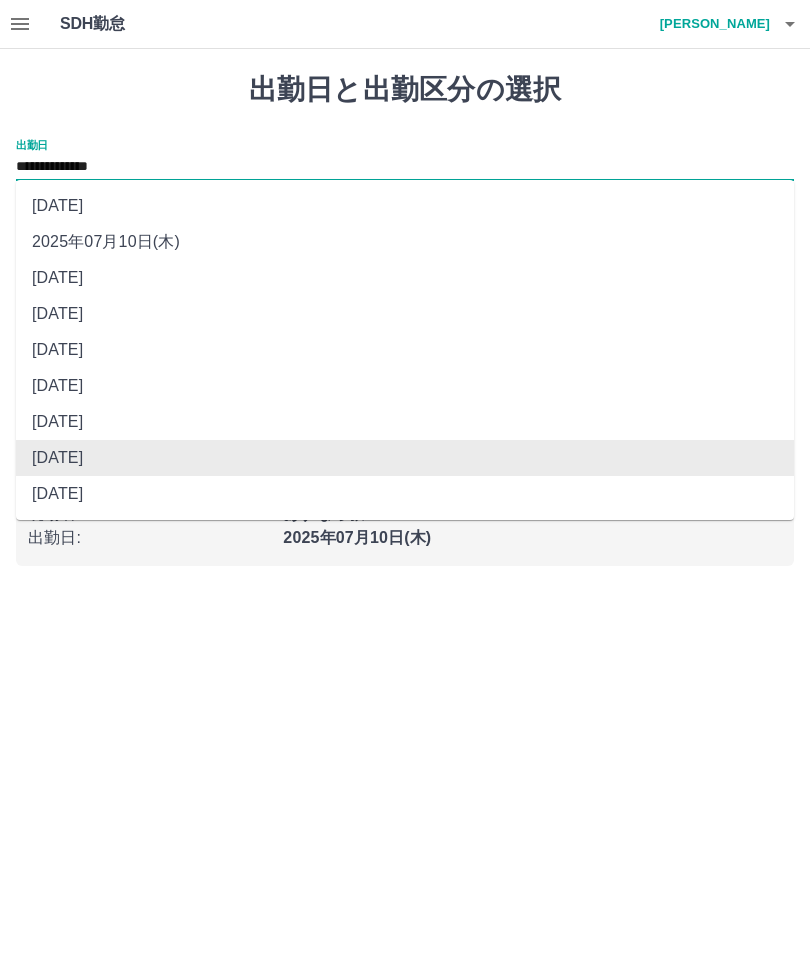 click at bounding box center [20, 24] 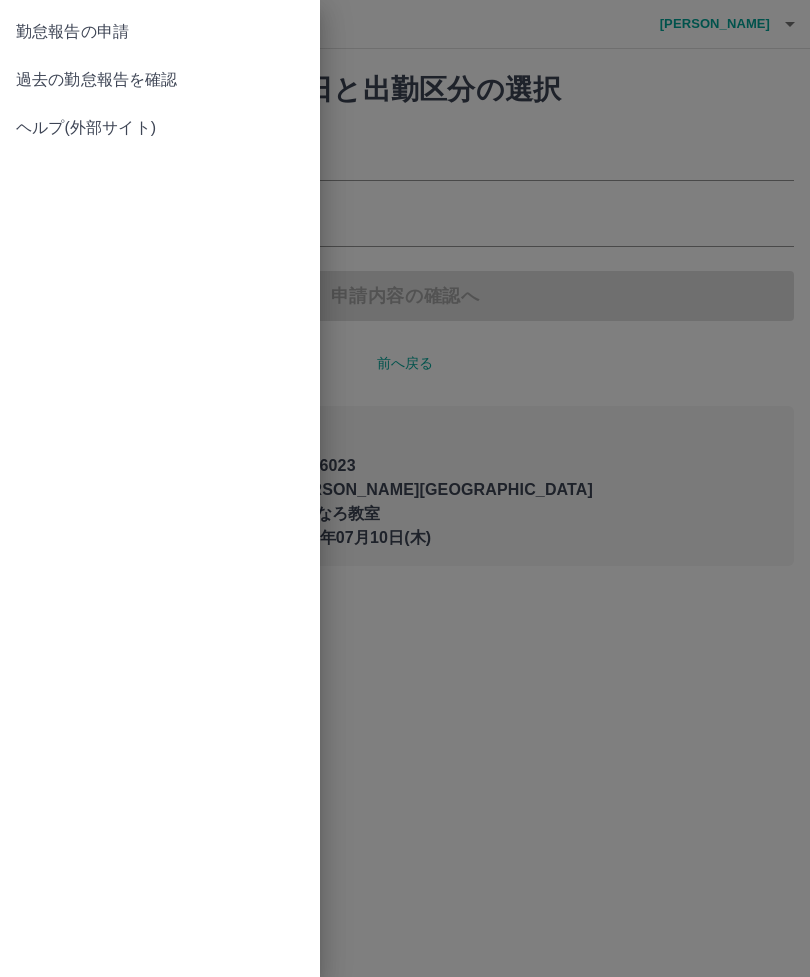 click on "勤怠報告の申請 過去の勤怠報告を確認 ヘルプ(外部サイト)" at bounding box center [160, 488] 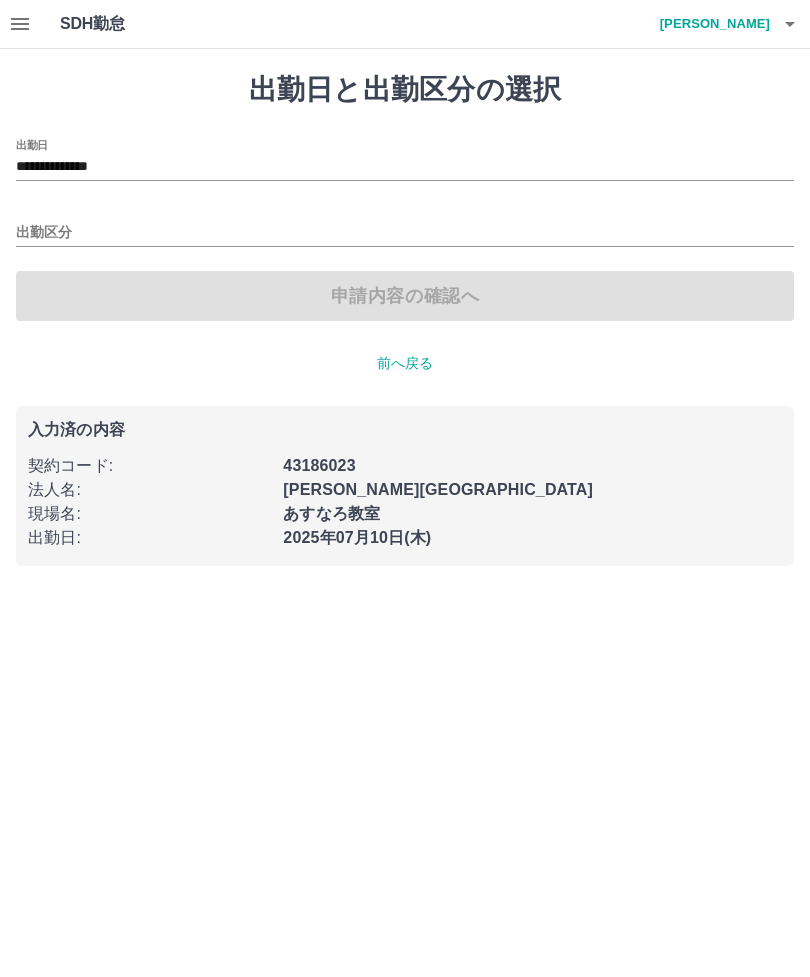 click at bounding box center [790, 24] 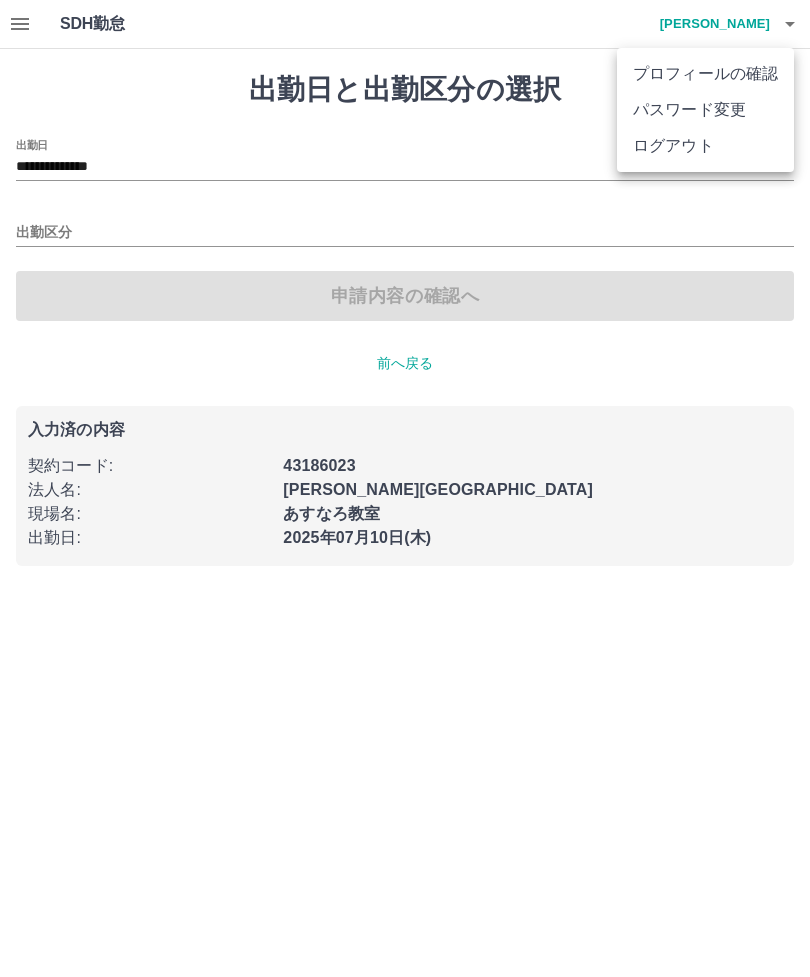 click on "ログアウト" at bounding box center (705, 146) 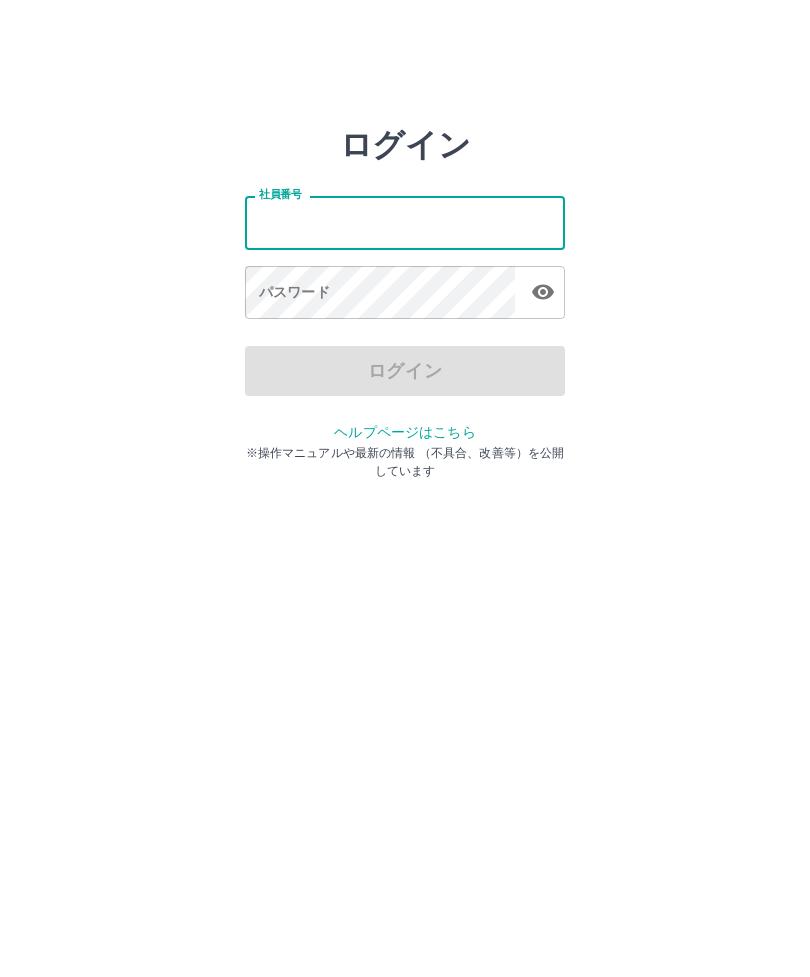 scroll, scrollTop: 0, scrollLeft: 0, axis: both 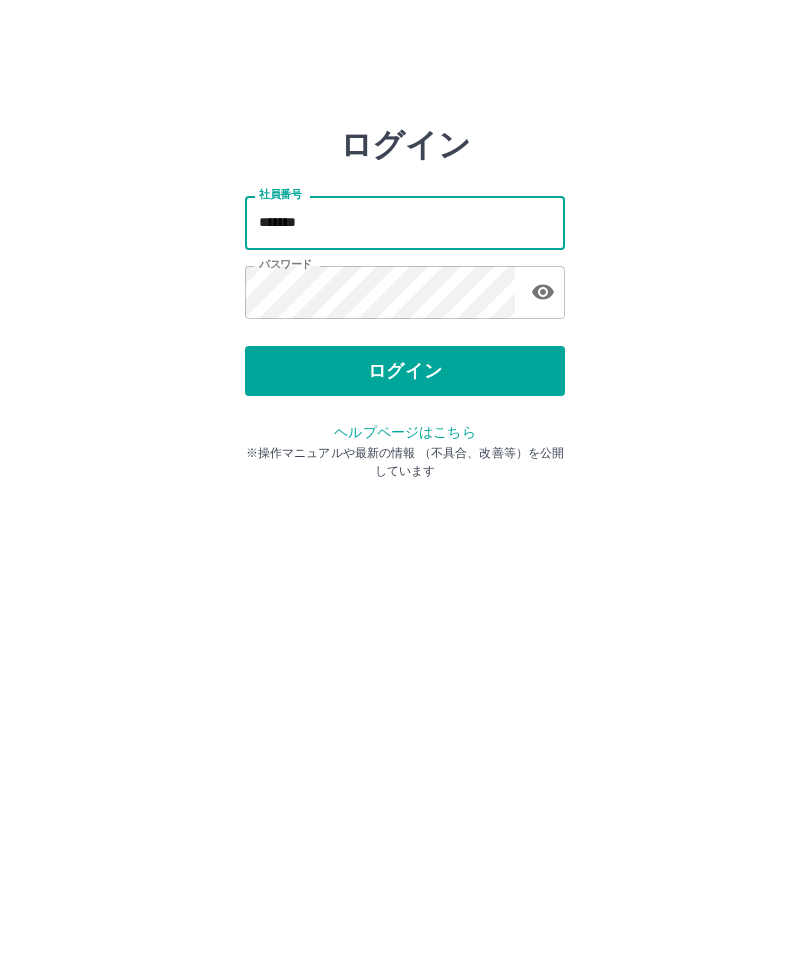 click on "ログイン" at bounding box center [405, 371] 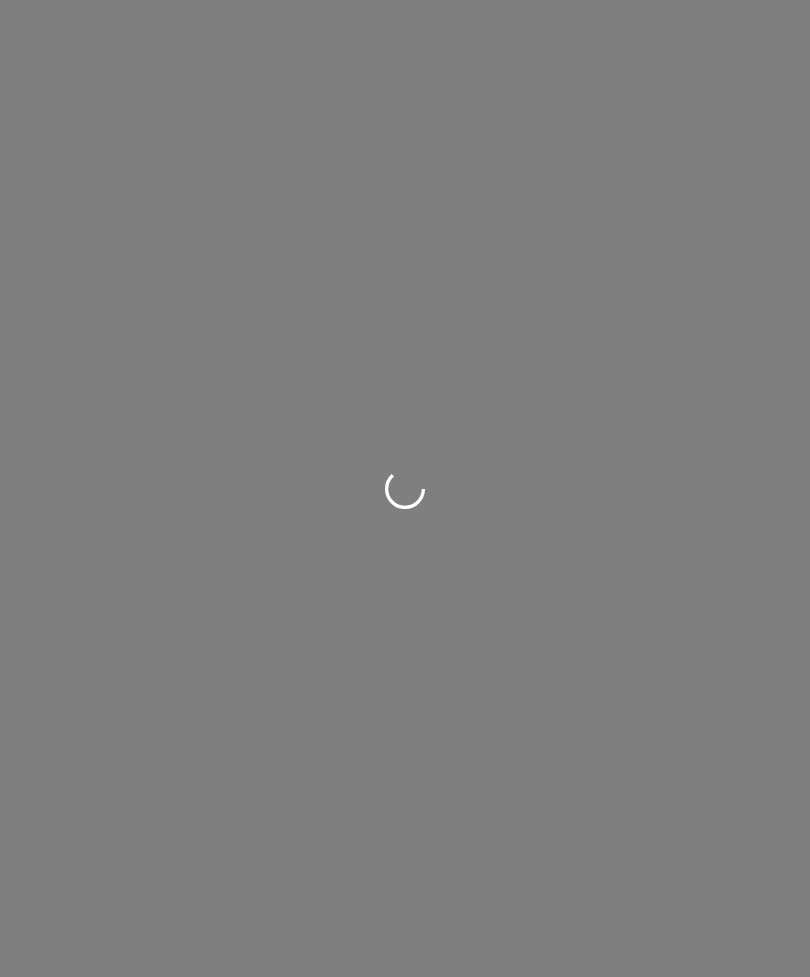 scroll, scrollTop: 0, scrollLeft: 0, axis: both 